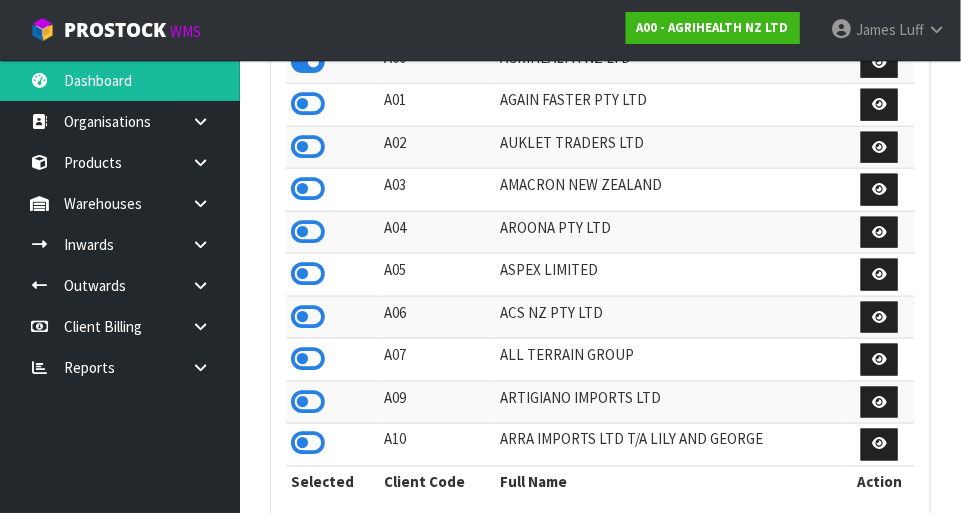 scroll, scrollTop: 513, scrollLeft: 0, axis: vertical 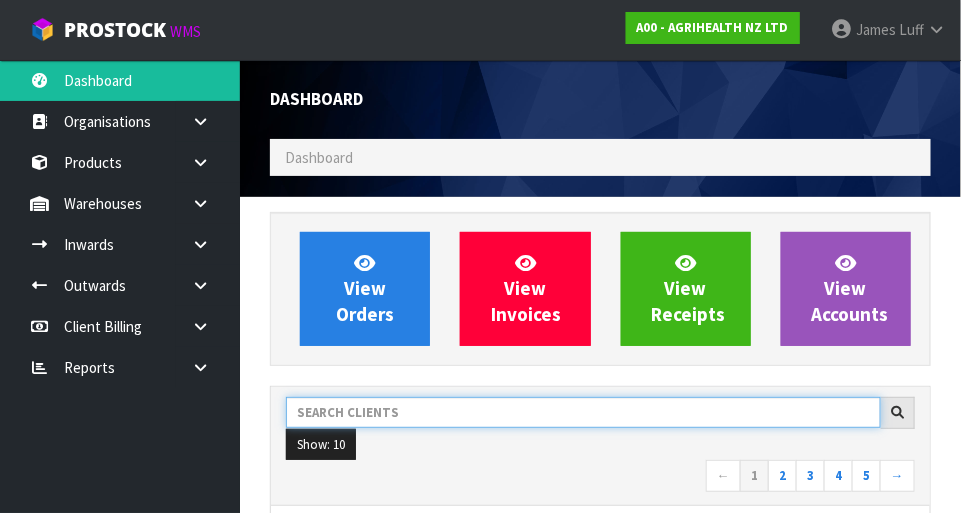 click at bounding box center (583, 412) 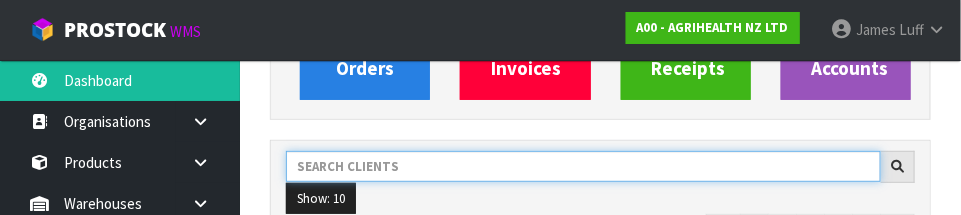 scroll, scrollTop: 293, scrollLeft: 0, axis: vertical 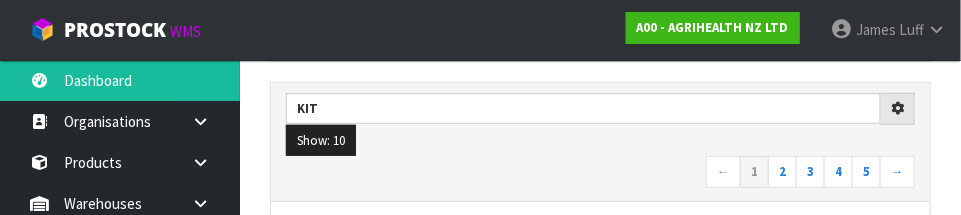 click on "←
1 2 3 4 5
→" at bounding box center [600, 173] 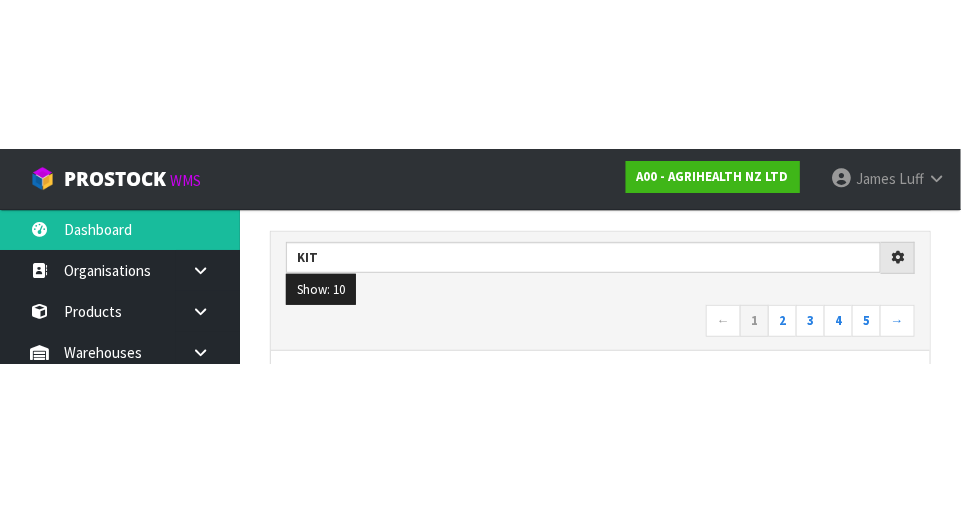 scroll, scrollTop: 303, scrollLeft: 0, axis: vertical 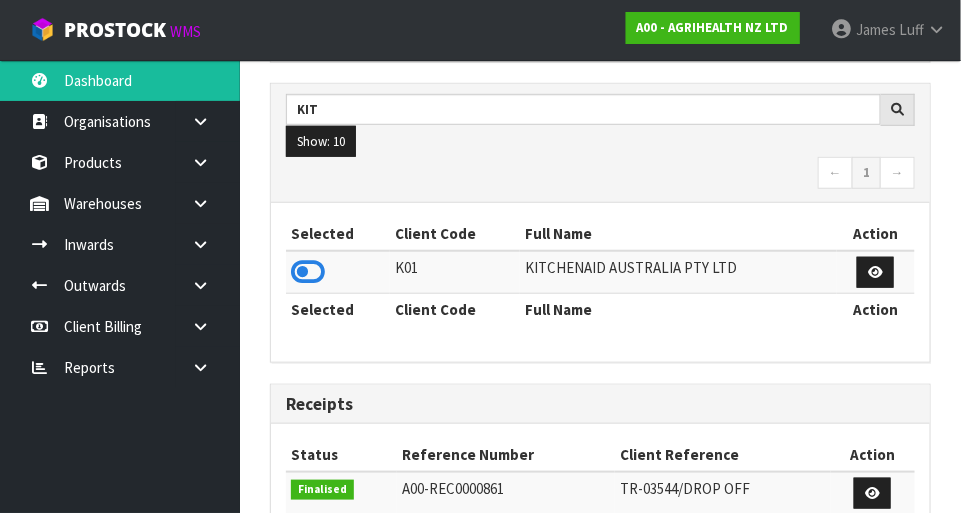 click at bounding box center [308, 272] 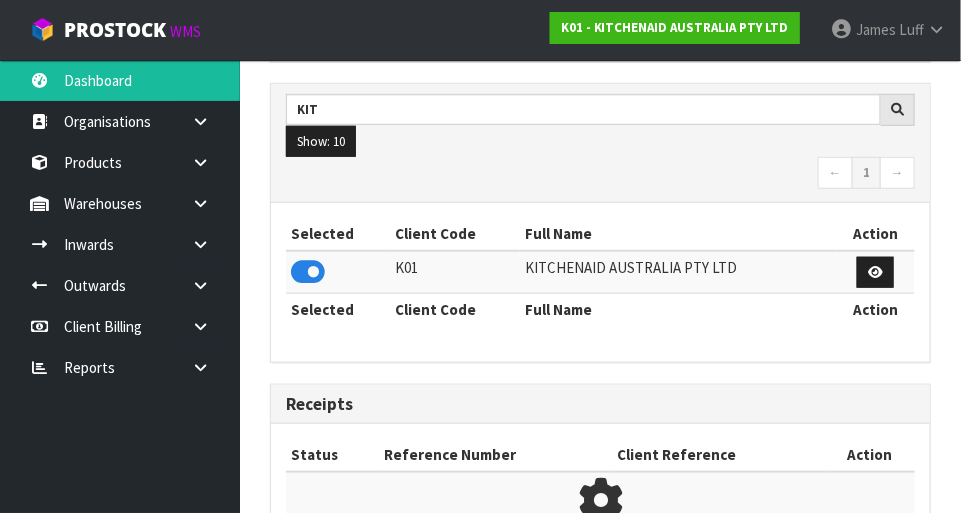scroll, scrollTop: 1312, scrollLeft: 691, axis: both 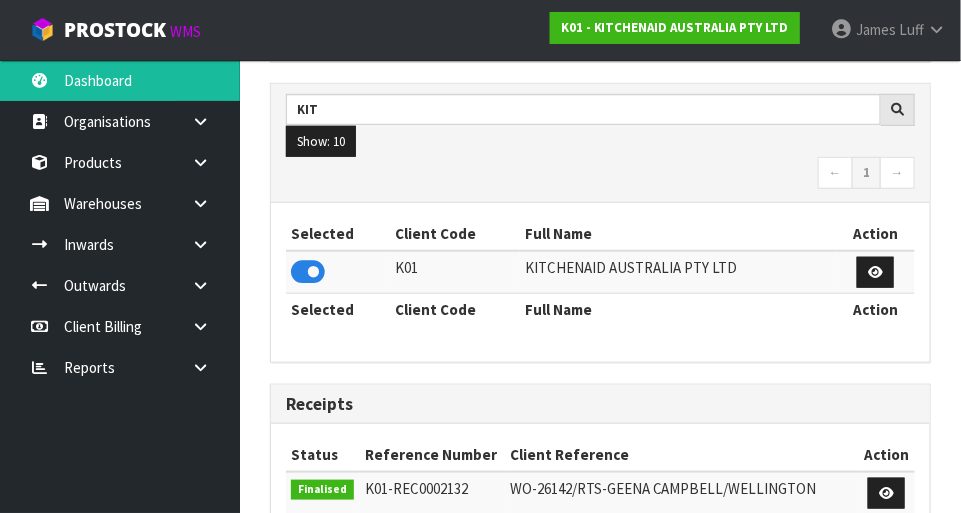 click on "←
1
→" at bounding box center [600, 174] 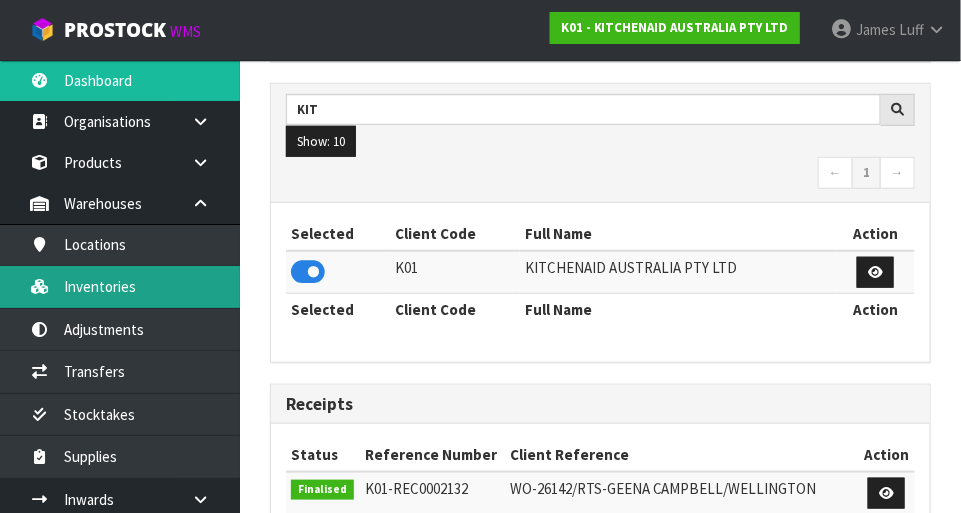 click on "Inventories" at bounding box center (120, 286) 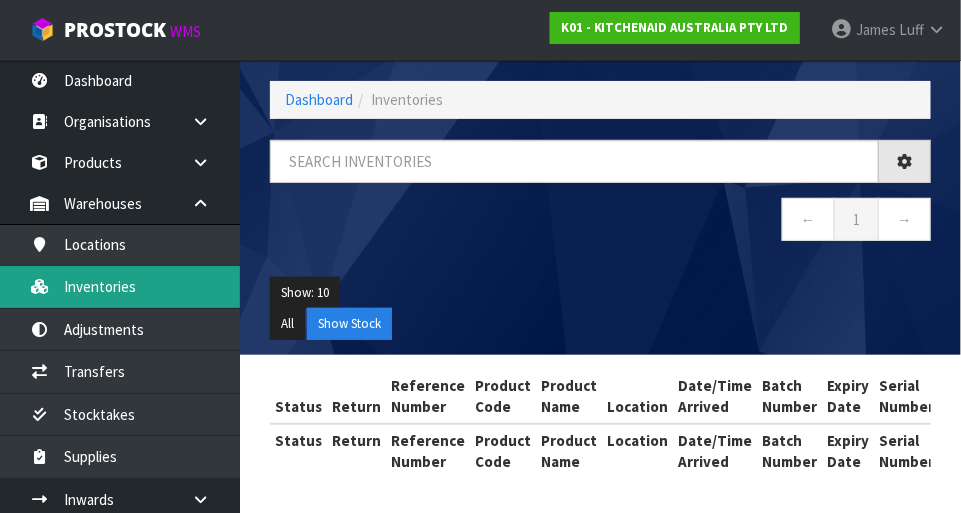 scroll, scrollTop: 81, scrollLeft: 0, axis: vertical 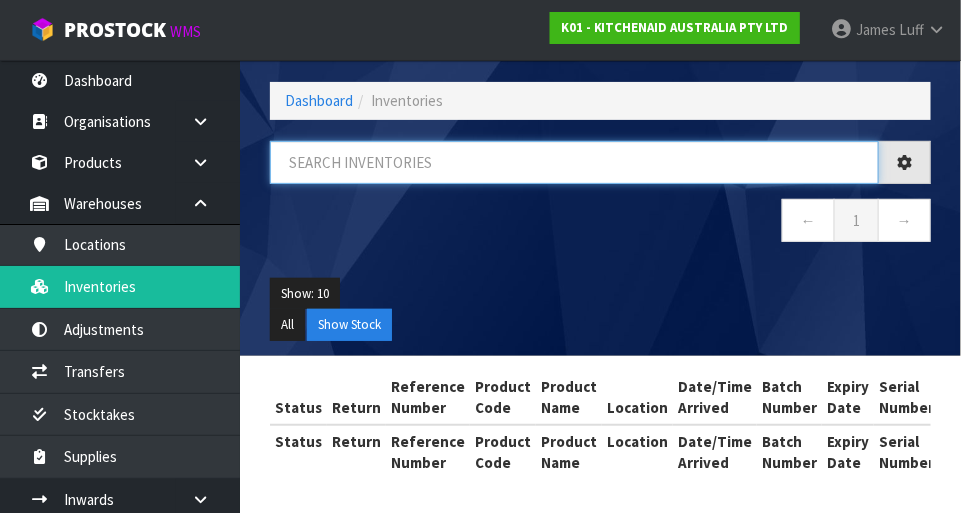 click at bounding box center (574, 162) 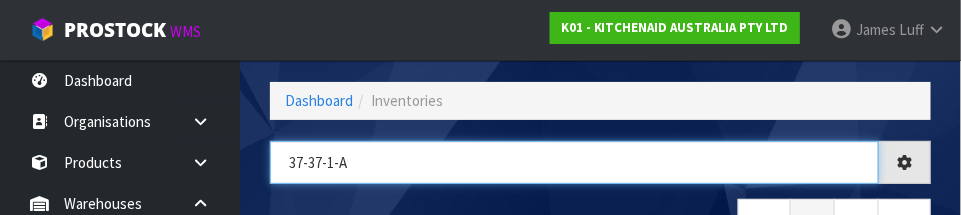 type on "37-37-1-A" 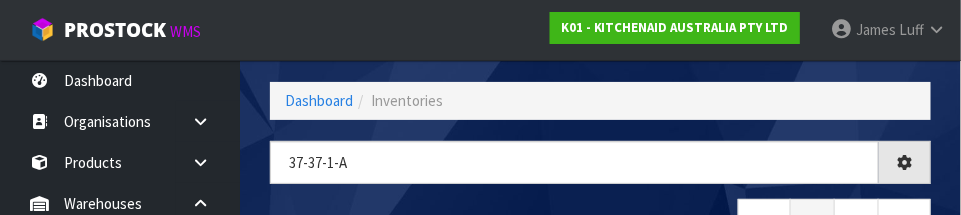 click on "Toggle navigation
K01 - KITCHENAIDAUSTRALIA PTY LTD
[FIRST]   [LAST]
Logout" at bounding box center (480, 30) 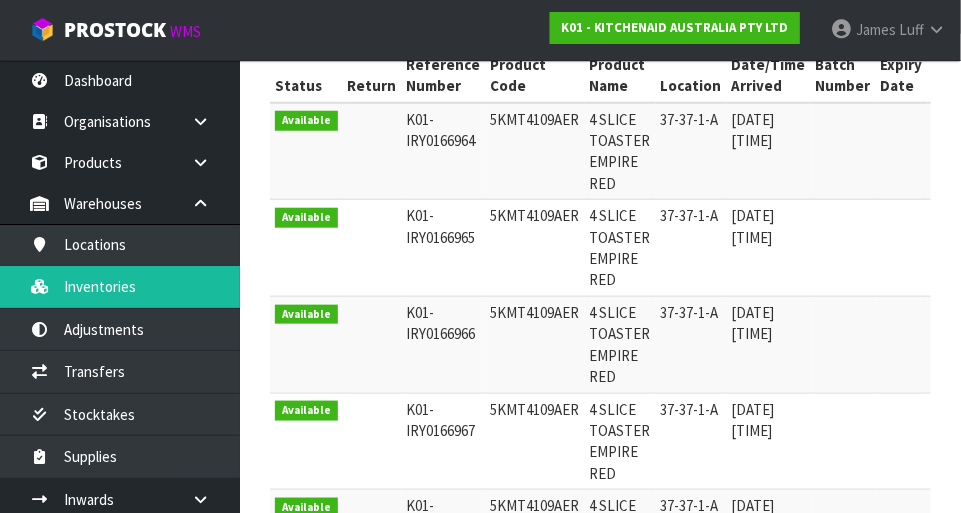 scroll, scrollTop: 396, scrollLeft: 0, axis: vertical 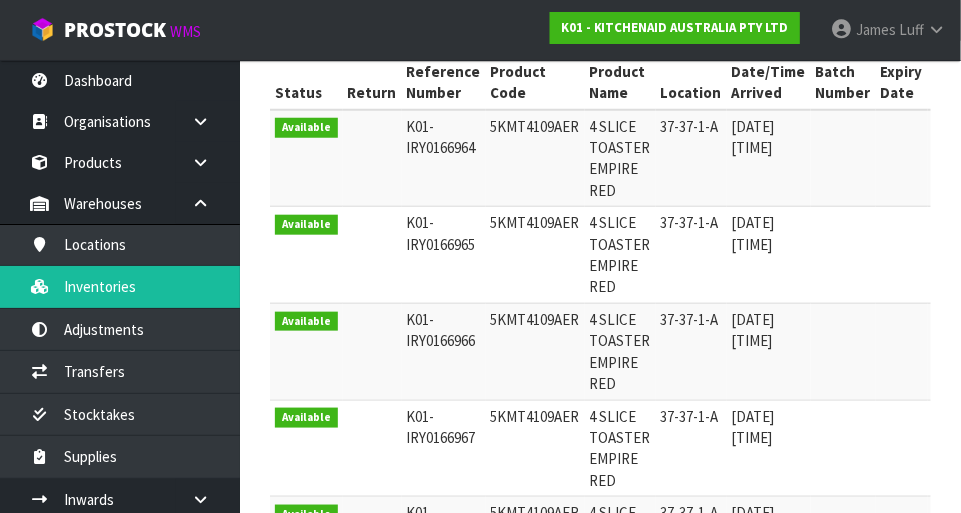 click on "K01-IRY0166964" at bounding box center (444, 158) 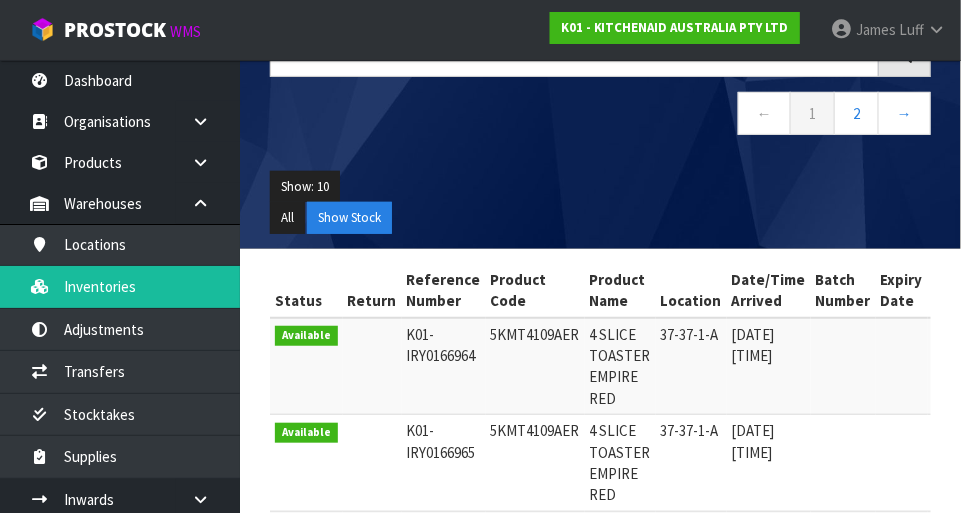 scroll, scrollTop: 169, scrollLeft: 0, axis: vertical 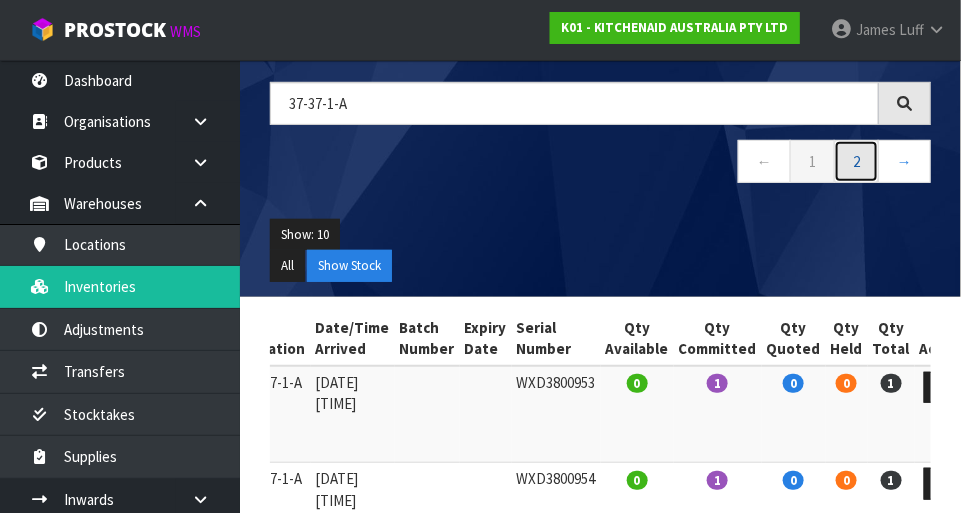 click on "2" at bounding box center [856, 161] 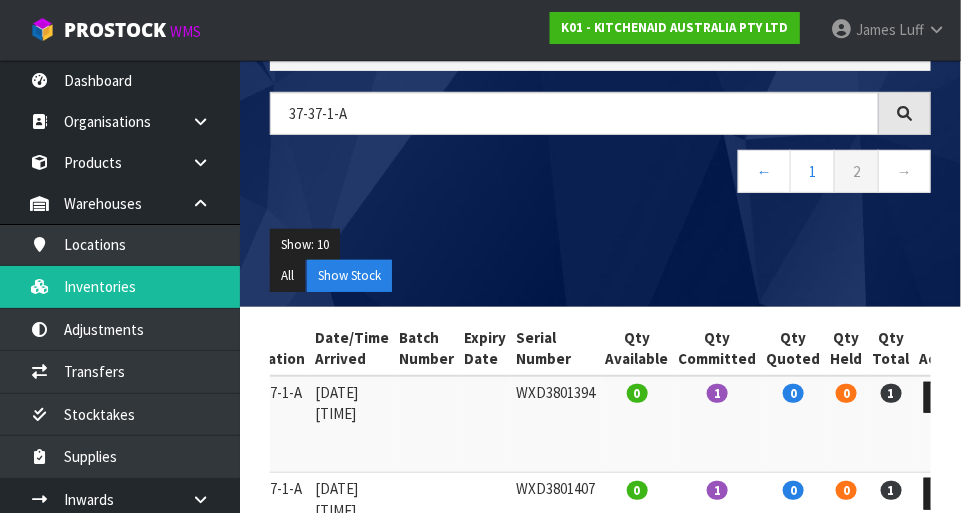 scroll, scrollTop: 120, scrollLeft: 0, axis: vertical 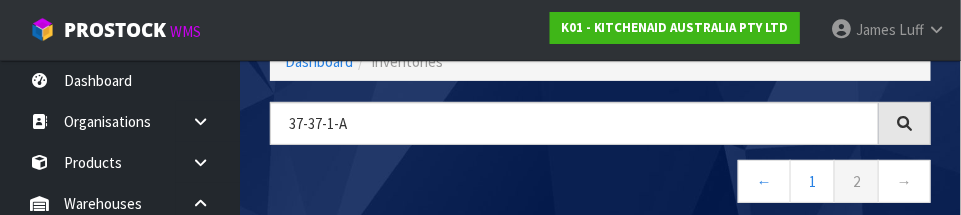 click on "←
1 2
→" at bounding box center (600, 184) 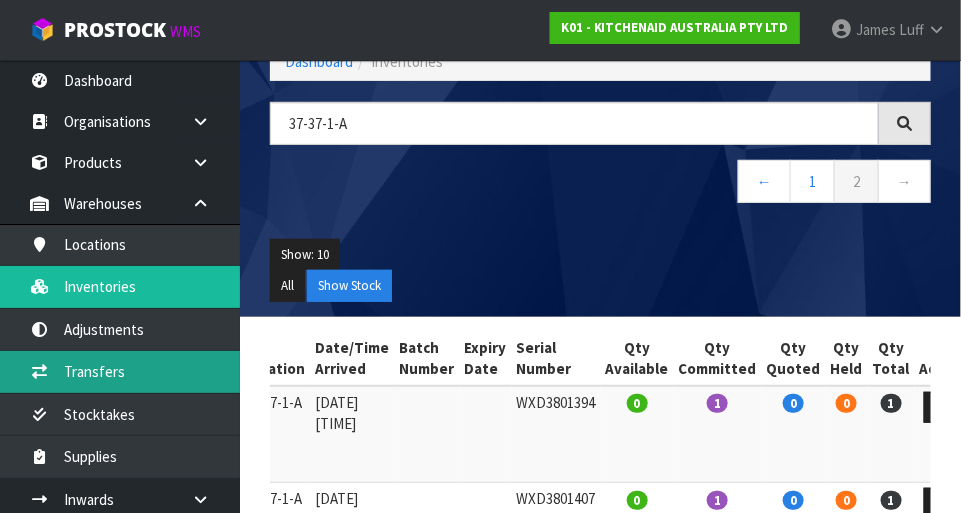 click on "Transfers" at bounding box center (120, 371) 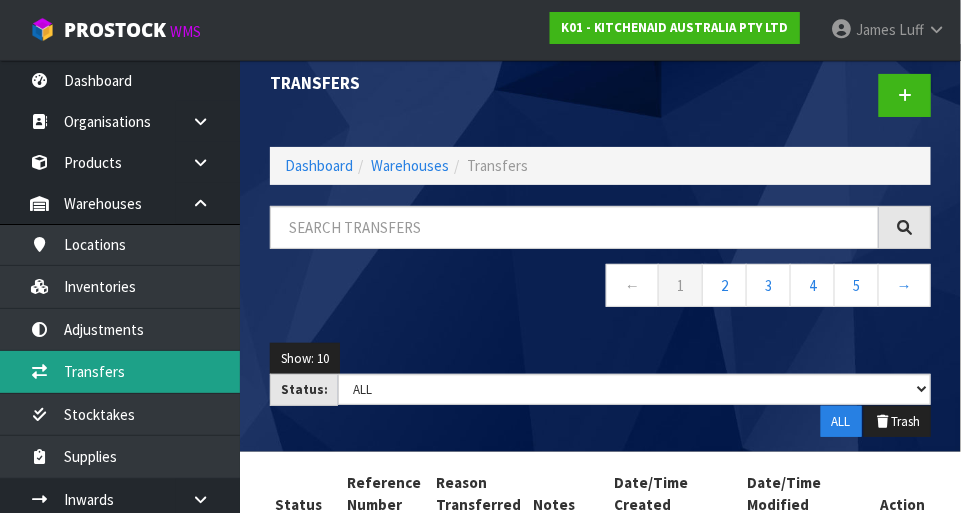 scroll, scrollTop: 0, scrollLeft: 0, axis: both 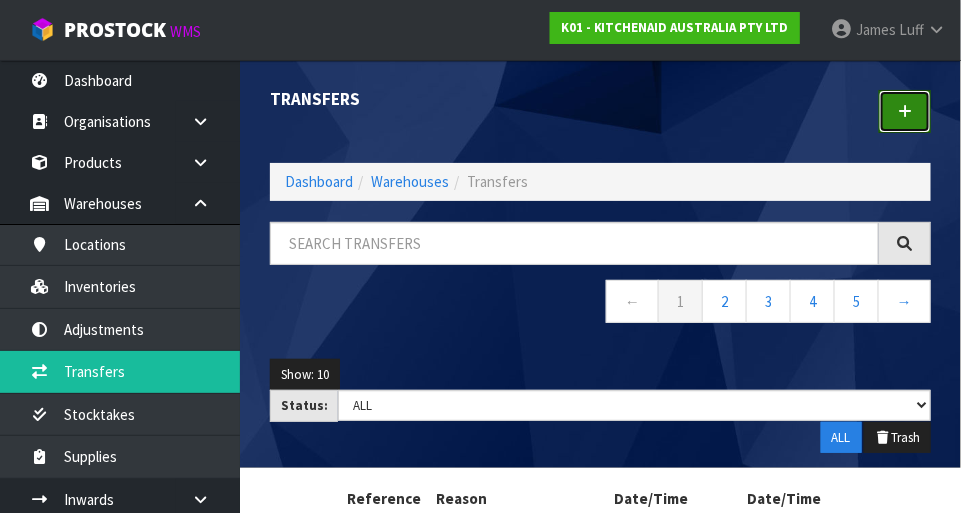 click at bounding box center (905, 111) 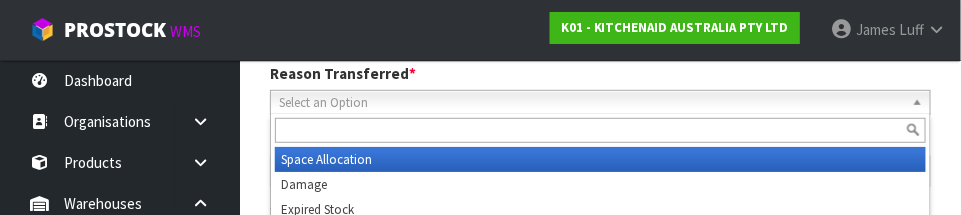 scroll, scrollTop: 296, scrollLeft: 0, axis: vertical 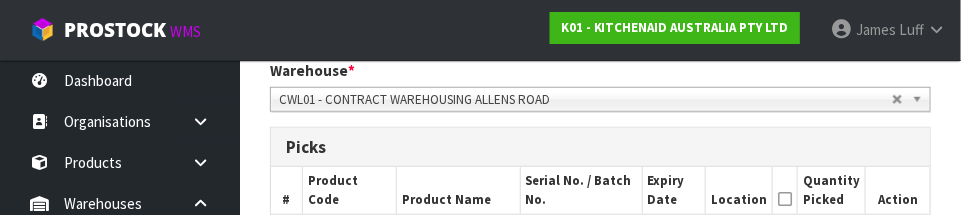 click on "Picks" at bounding box center [600, 148] 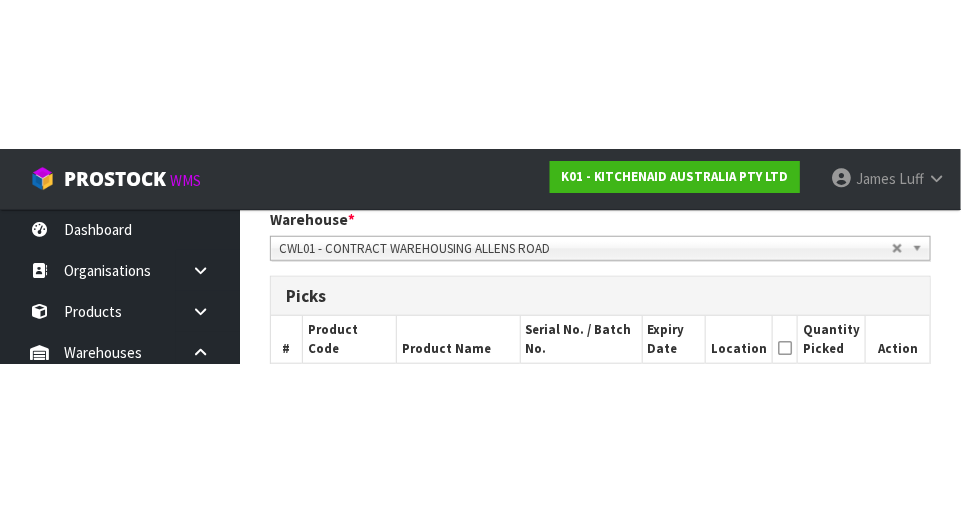 scroll, scrollTop: 426, scrollLeft: 0, axis: vertical 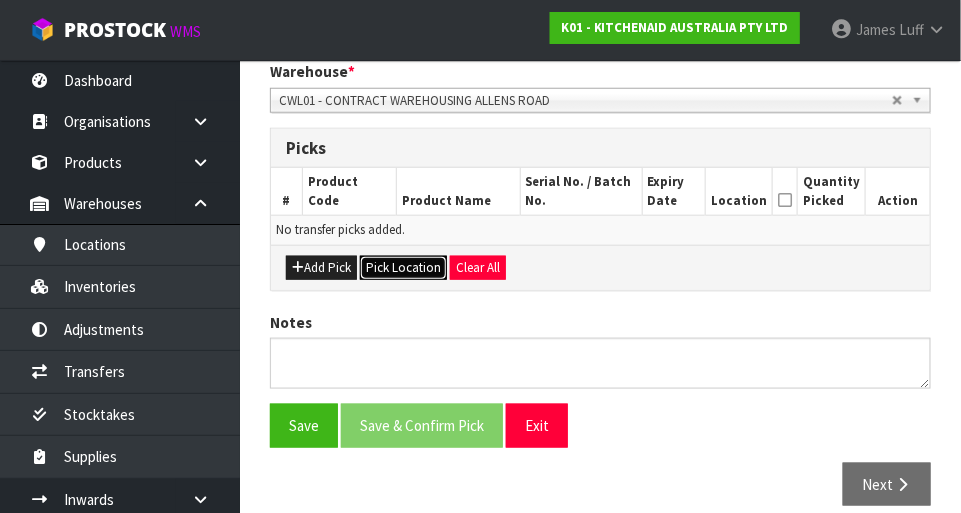 click on "Pick Location" at bounding box center (403, 268) 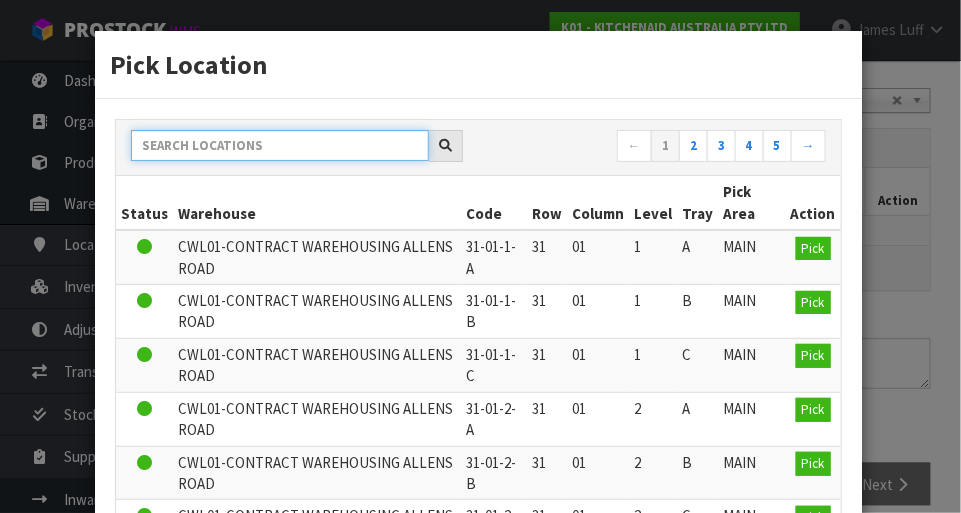 paste on "37-37-1-A" 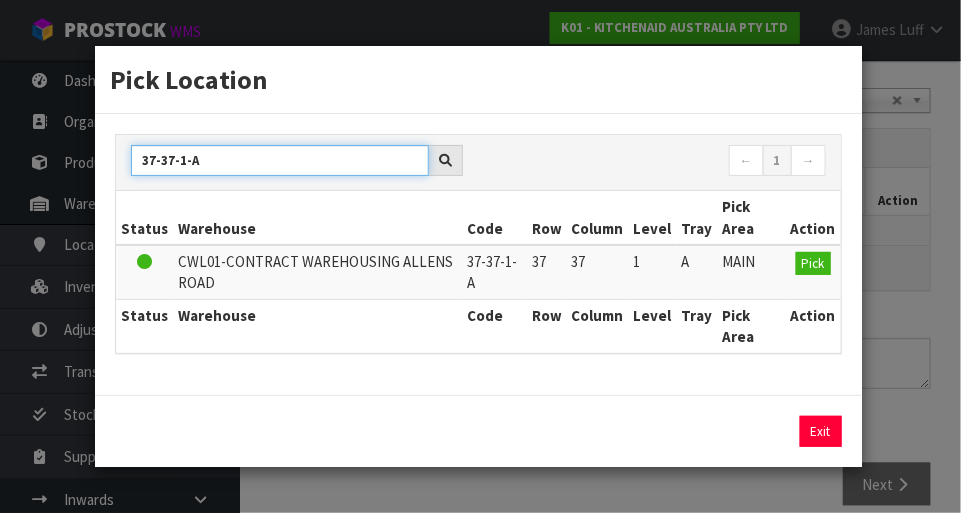 type on "37-37-1-A" 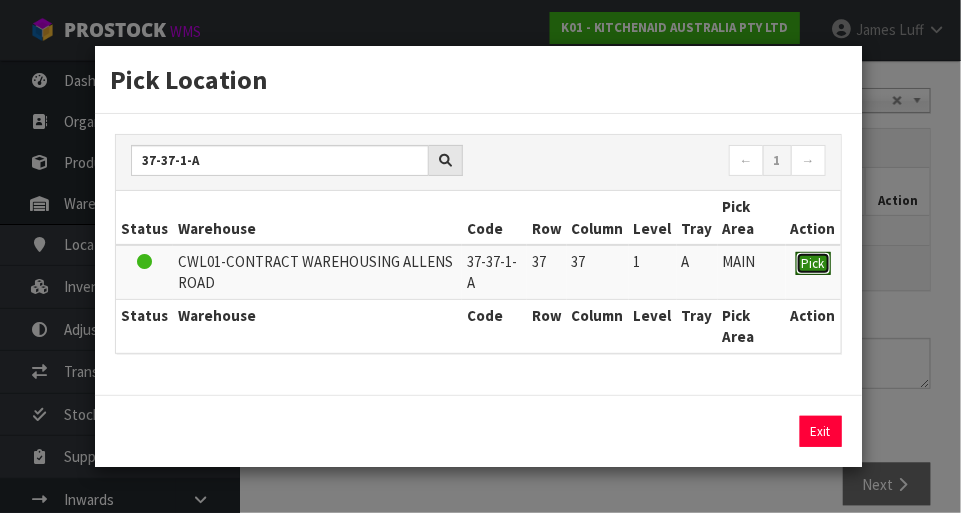 click on "Pick" at bounding box center [813, 263] 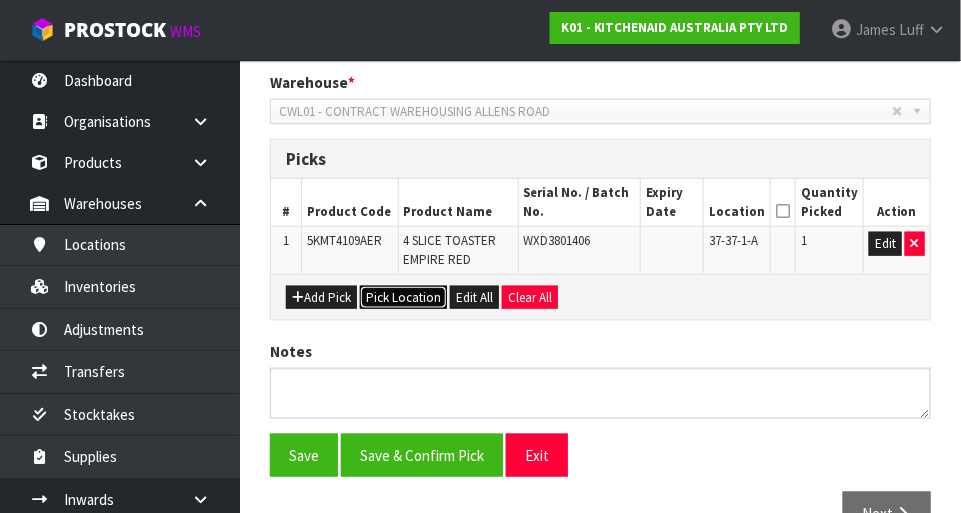scroll, scrollTop: 426, scrollLeft: 0, axis: vertical 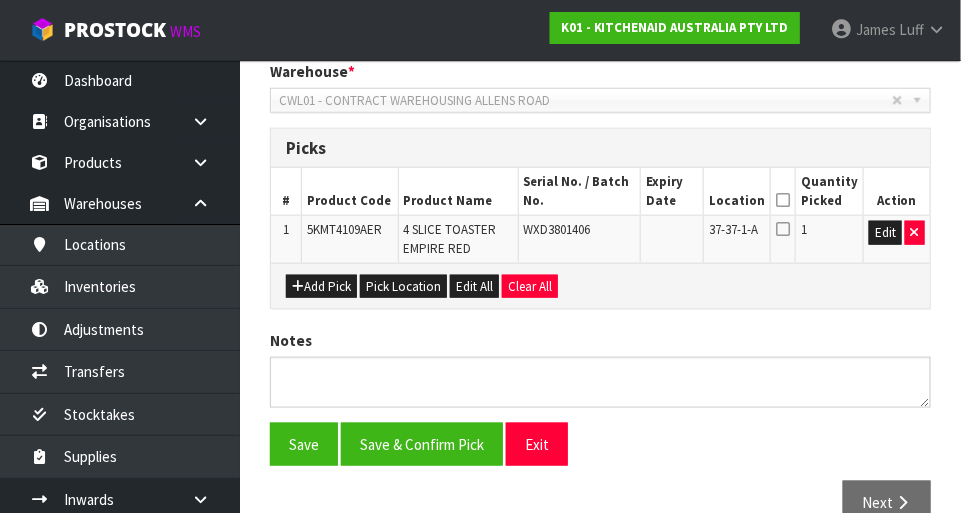 click at bounding box center (783, 200) 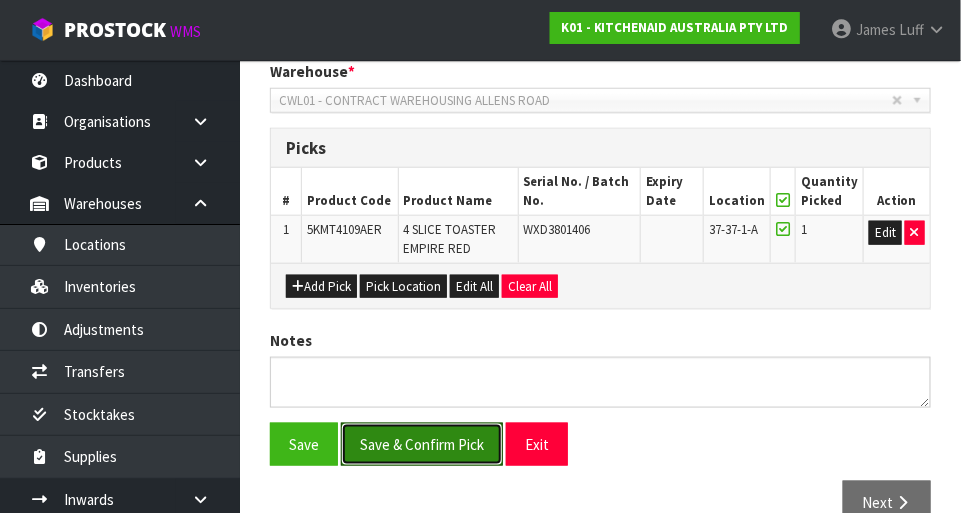 click on "Save & Confirm Pick" at bounding box center [422, 444] 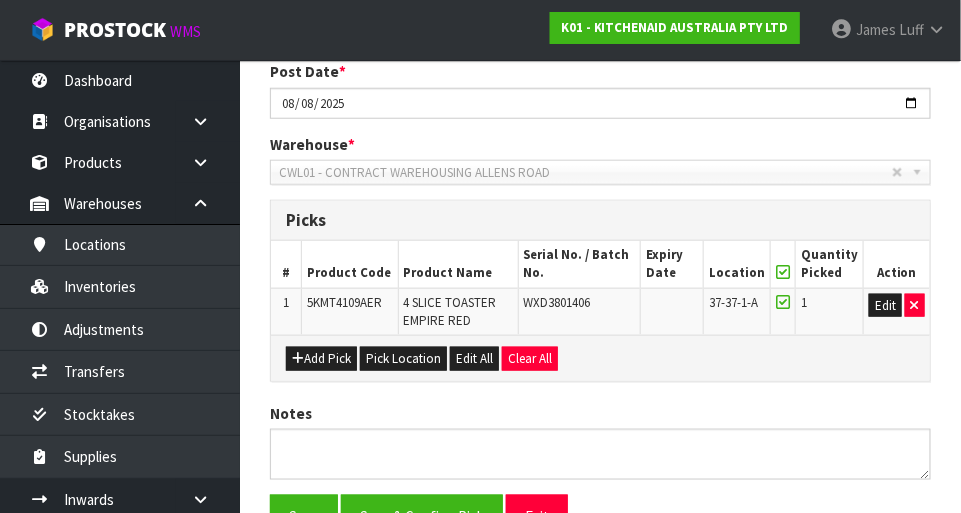 scroll, scrollTop: 0, scrollLeft: 0, axis: both 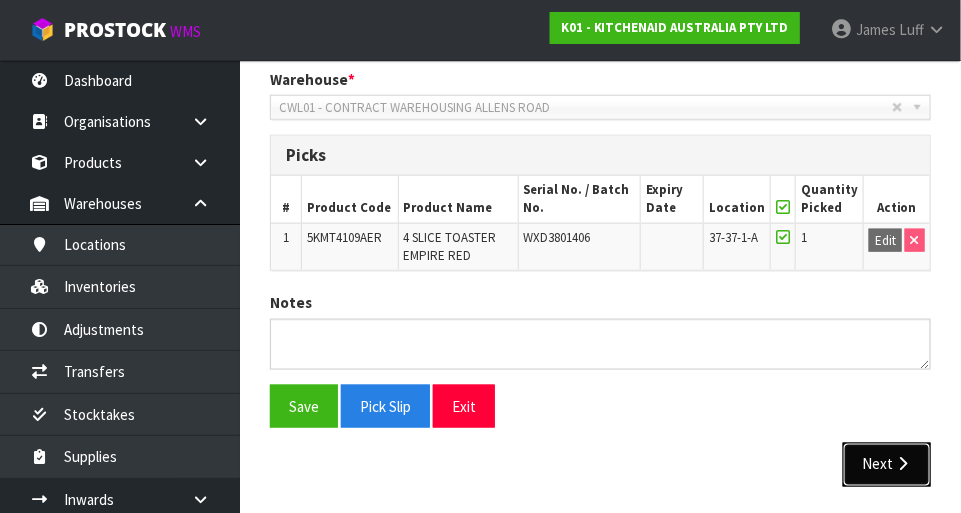 click on "Next" at bounding box center [887, 464] 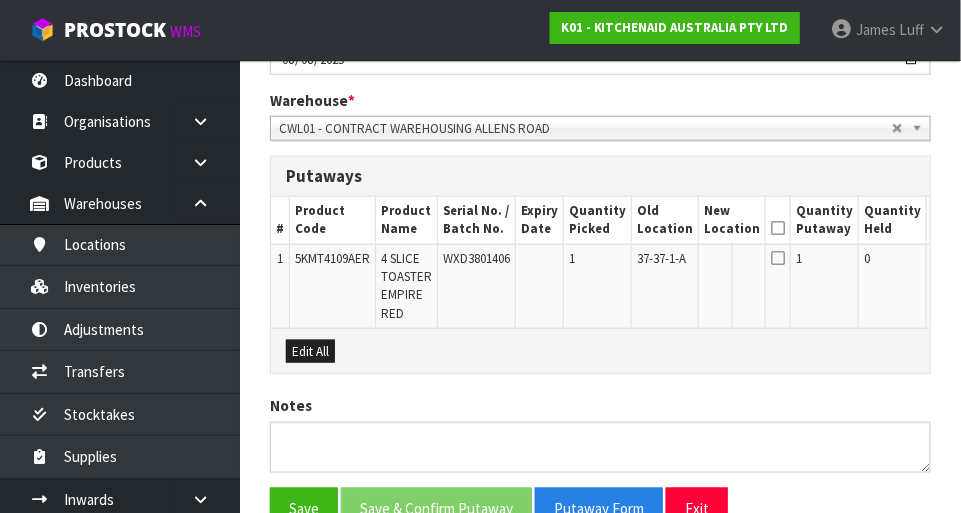 scroll, scrollTop: 473, scrollLeft: 0, axis: vertical 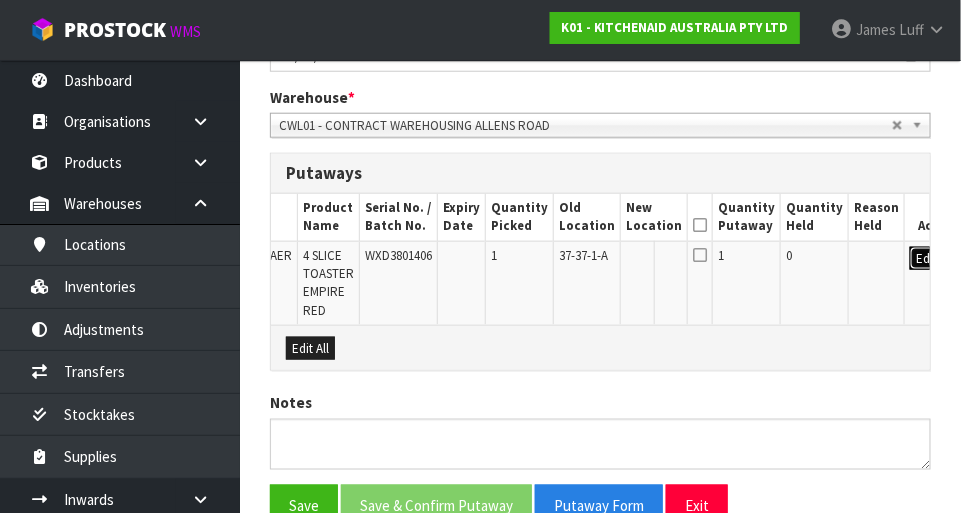 click on "Edit" at bounding box center [926, 259] 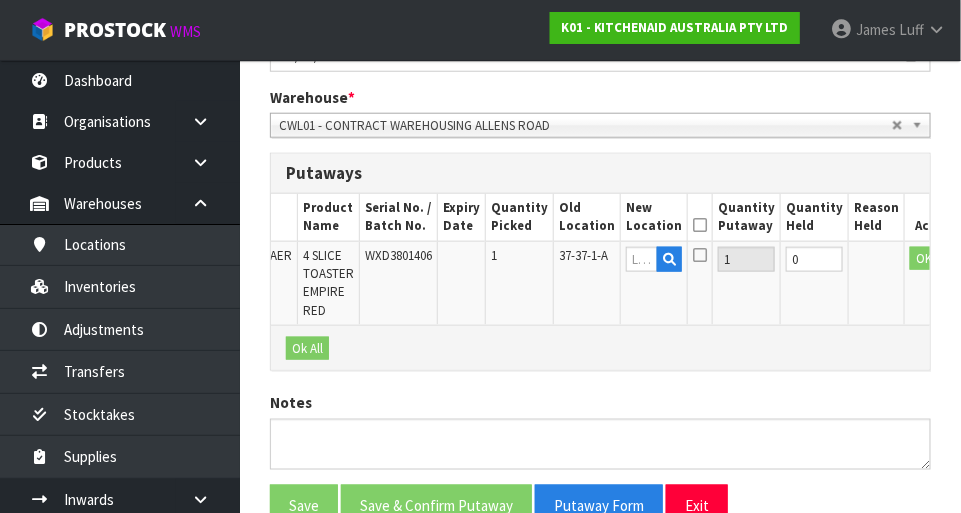 scroll, scrollTop: 0, scrollLeft: 72, axis: horizontal 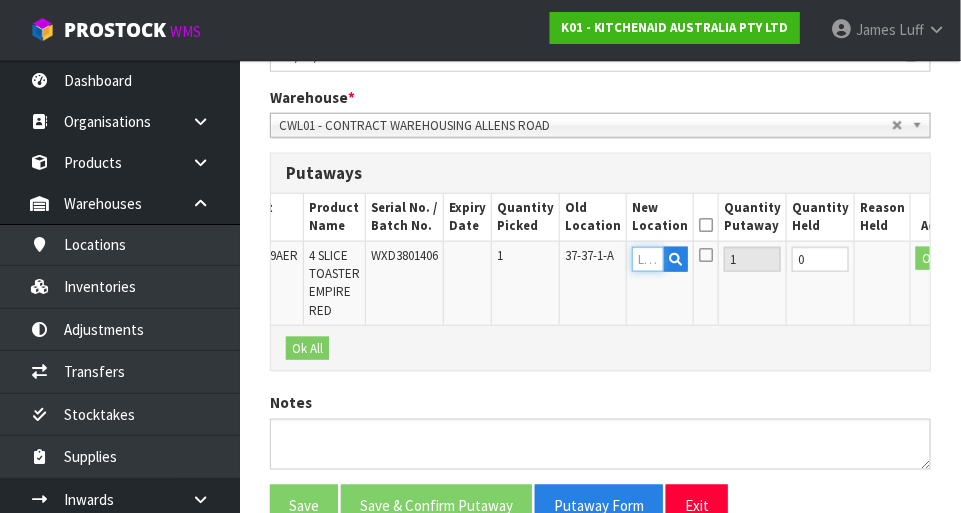 click at bounding box center [648, 259] 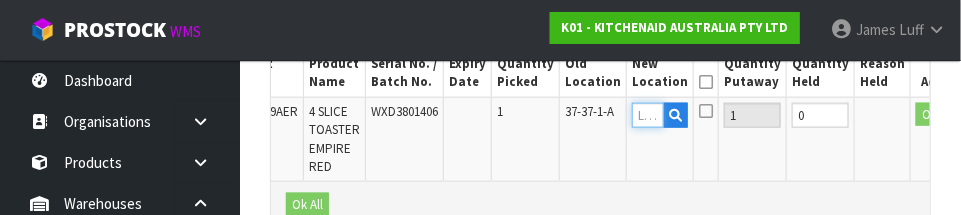 scroll, scrollTop: 613, scrollLeft: 0, axis: vertical 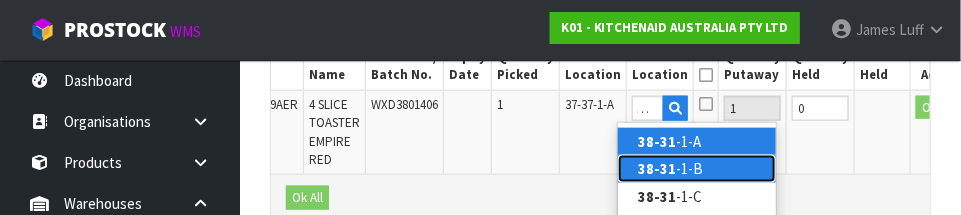 click on "38-31 -1-B" at bounding box center (697, 168) 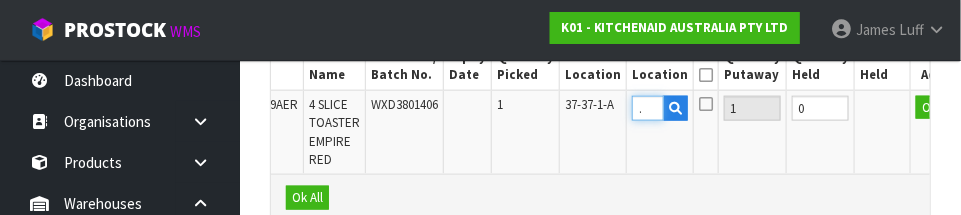 scroll, scrollTop: 0, scrollLeft: 0, axis: both 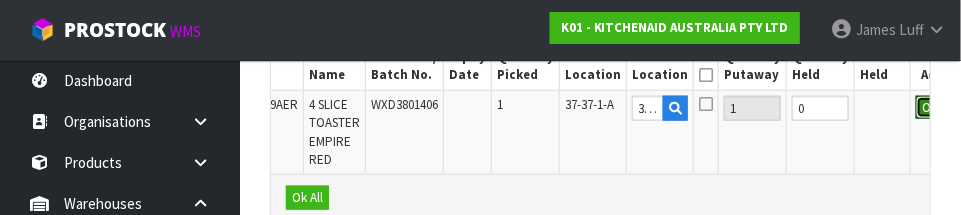 click on "OK" at bounding box center (930, 108) 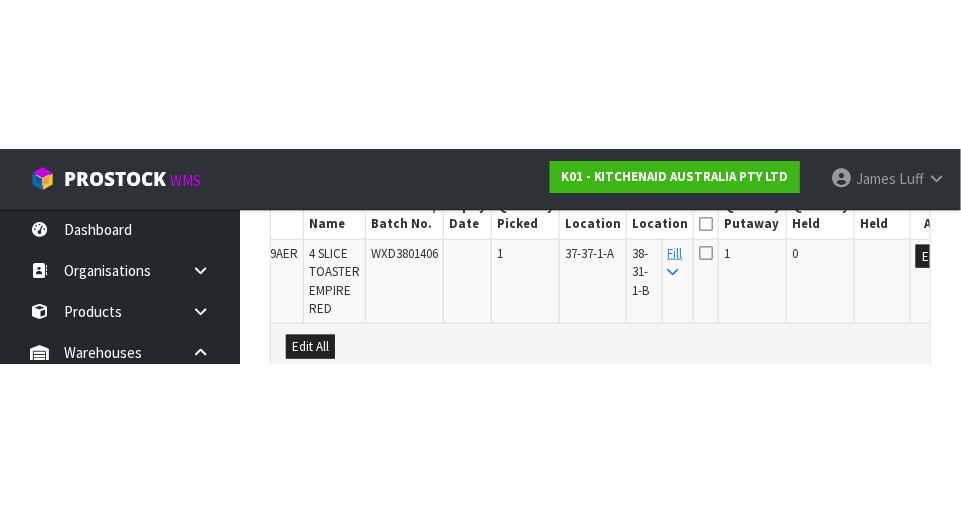 scroll, scrollTop: 572, scrollLeft: 0, axis: vertical 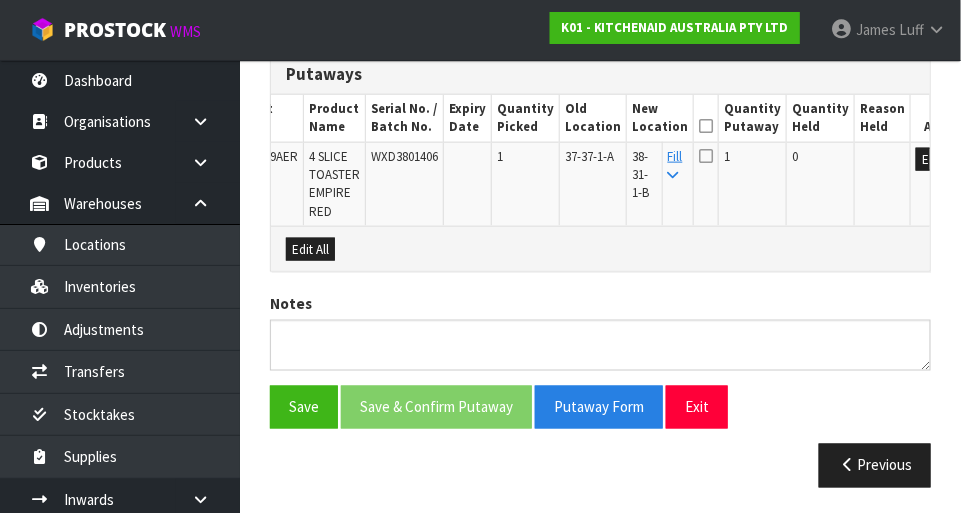 click at bounding box center (706, 126) 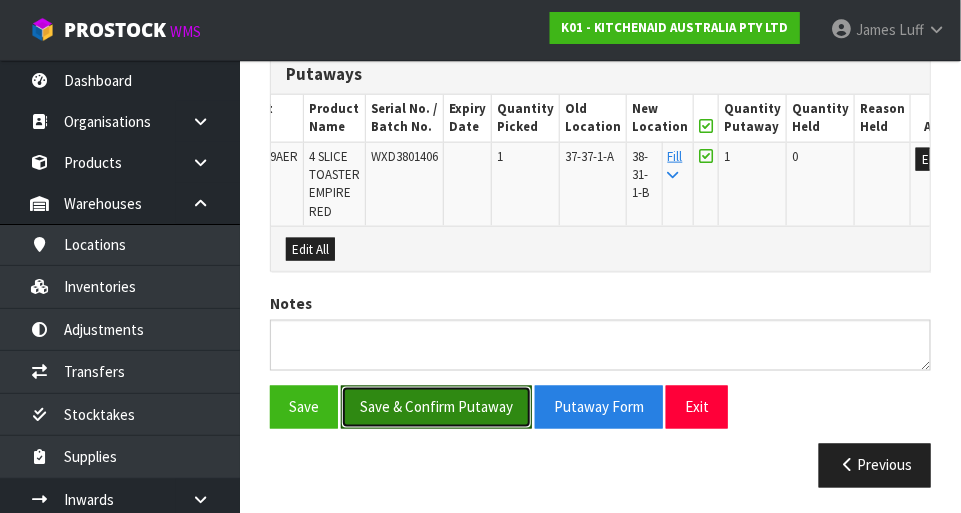 click on "Save & Confirm Putaway" at bounding box center (436, 407) 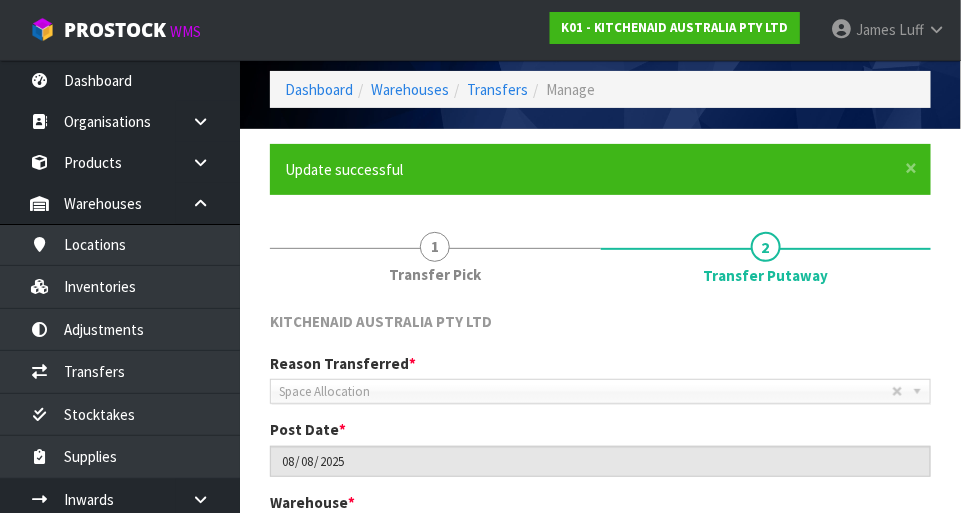 scroll, scrollTop: 64, scrollLeft: 0, axis: vertical 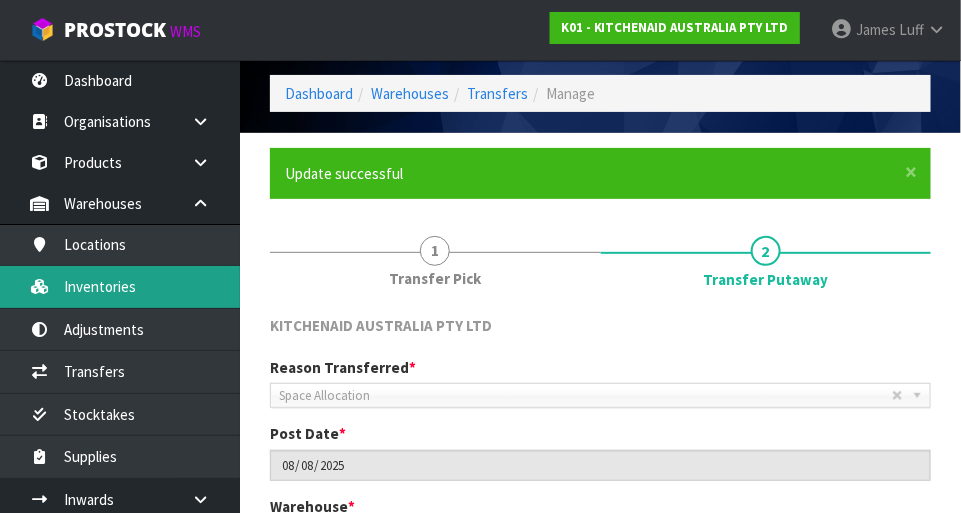 click on "Inventories" at bounding box center [120, 286] 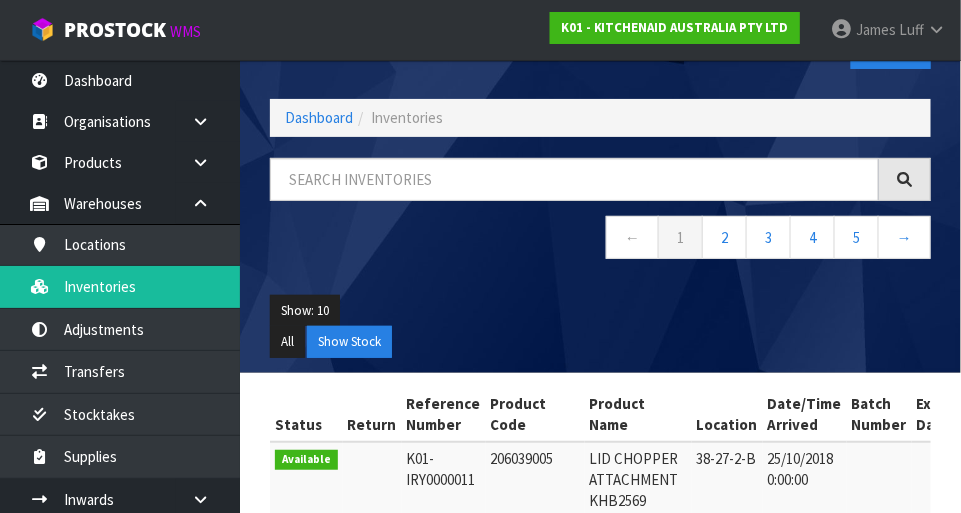 scroll, scrollTop: 0, scrollLeft: 0, axis: both 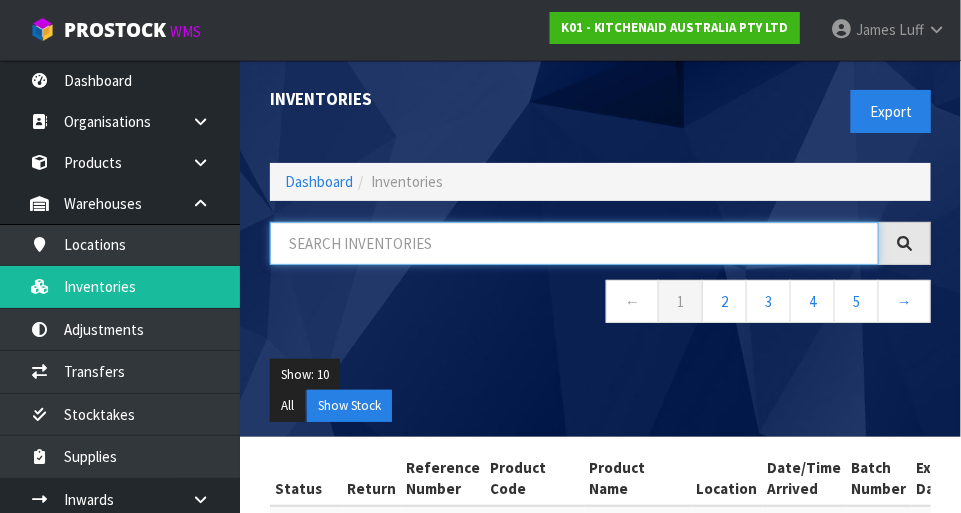 click at bounding box center [574, 243] 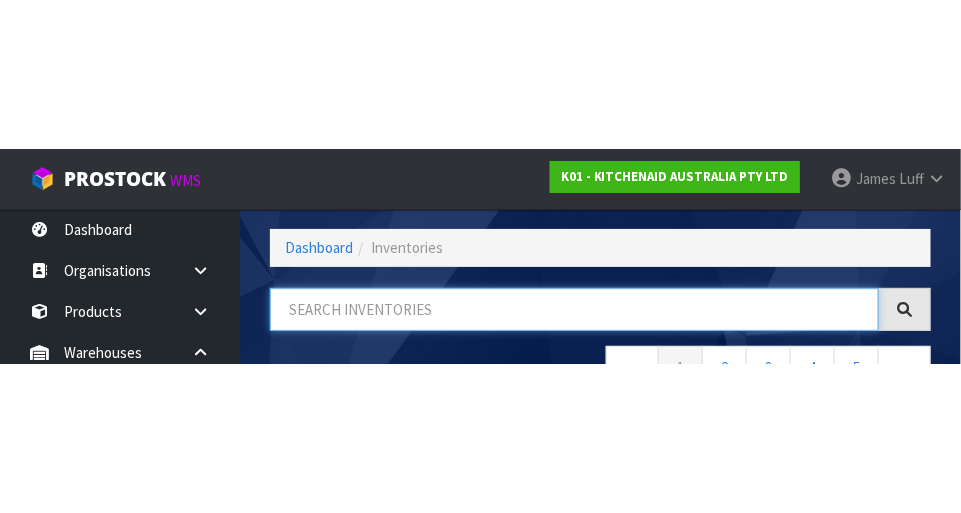 scroll, scrollTop: 135, scrollLeft: 0, axis: vertical 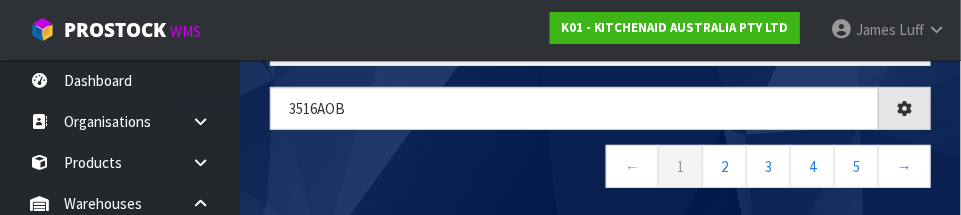 click on "←
1 2 3 4 5
→" at bounding box center [600, 169] 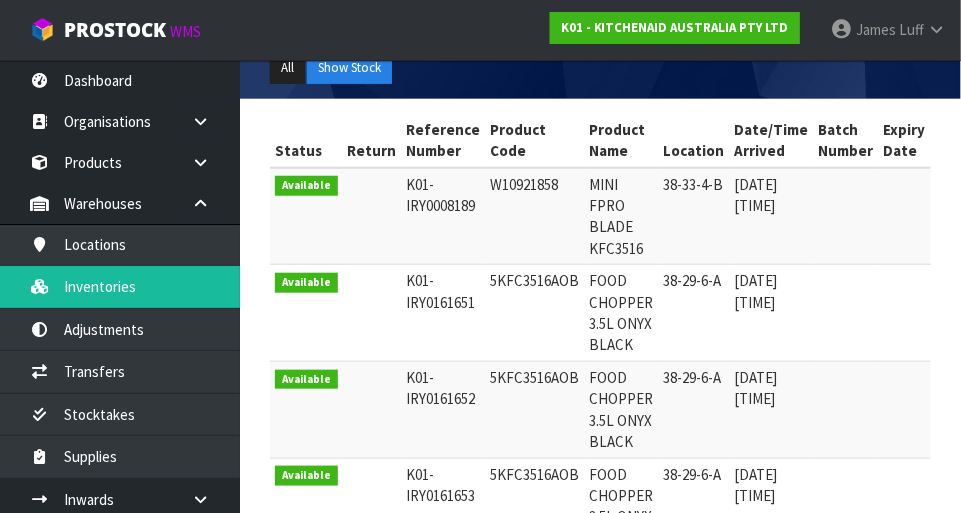 scroll, scrollTop: 342, scrollLeft: 0, axis: vertical 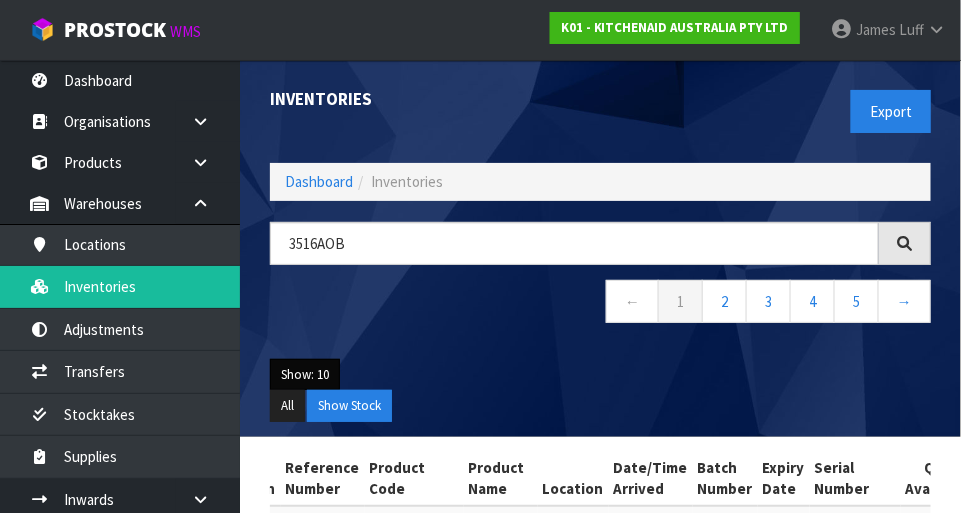click on "Show: 10" at bounding box center (305, 375) 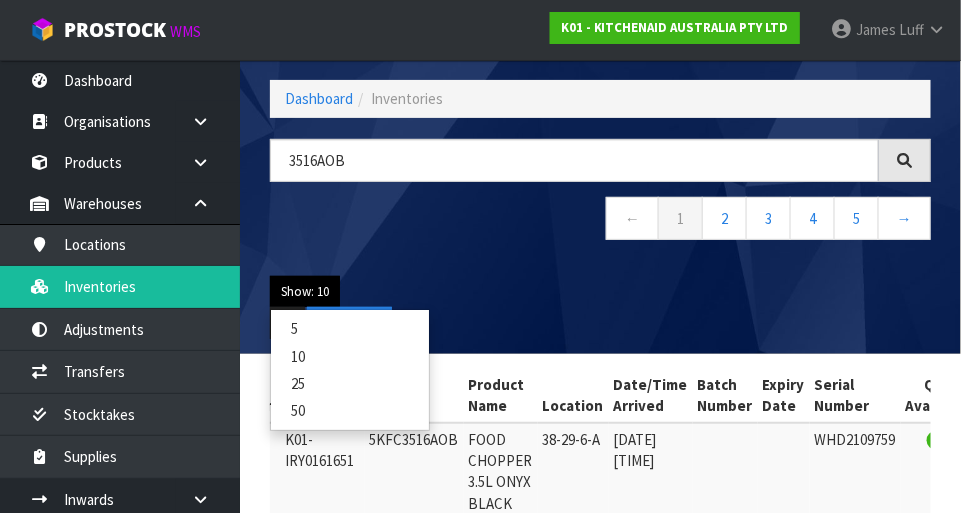 scroll, scrollTop: 77, scrollLeft: 0, axis: vertical 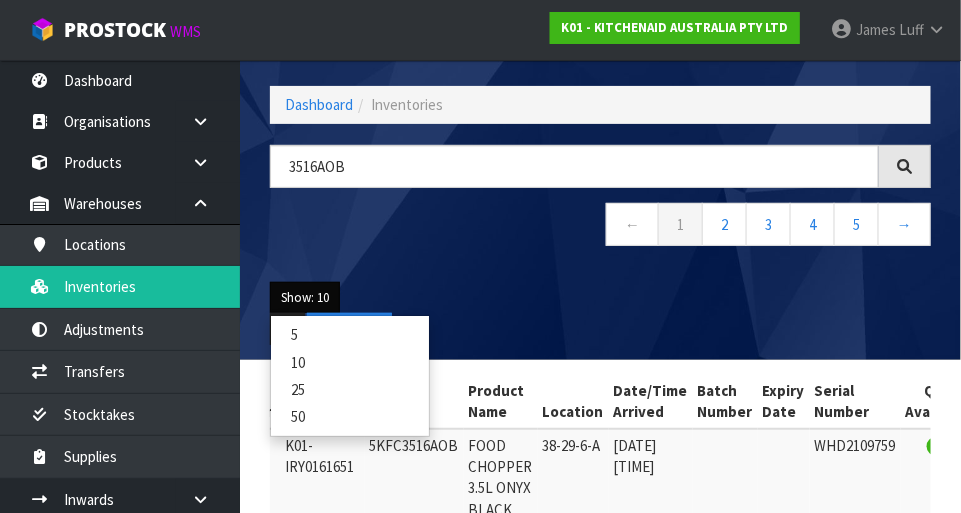 click on "50" at bounding box center [350, 416] 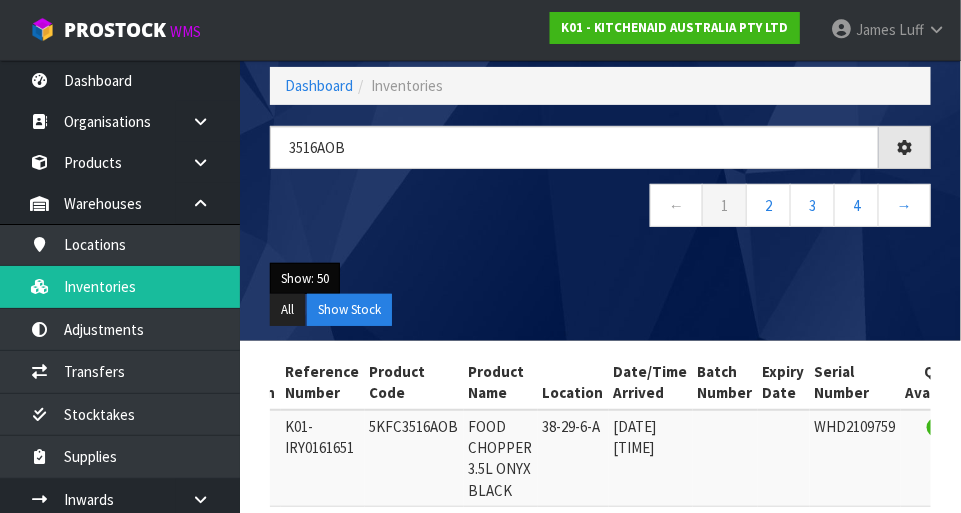 scroll, scrollTop: 102, scrollLeft: 0, axis: vertical 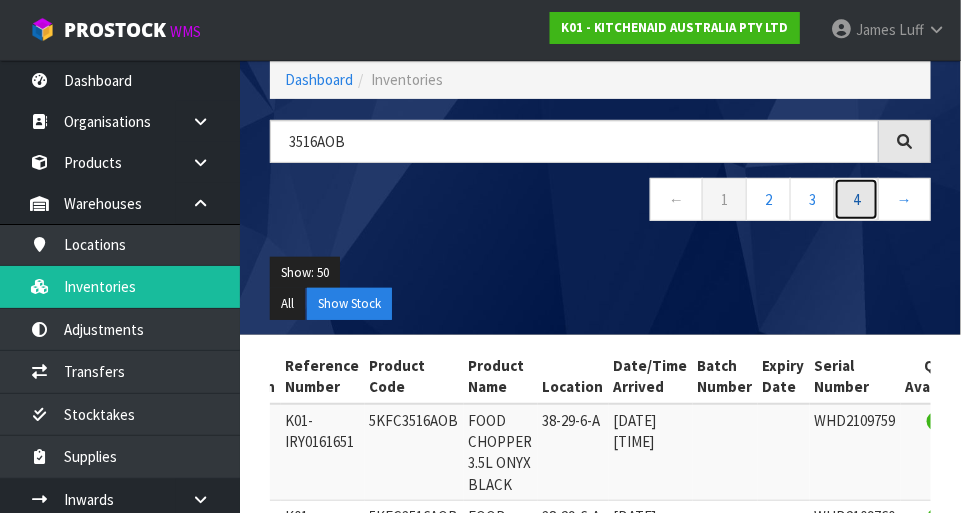 click on "4" at bounding box center [856, 199] 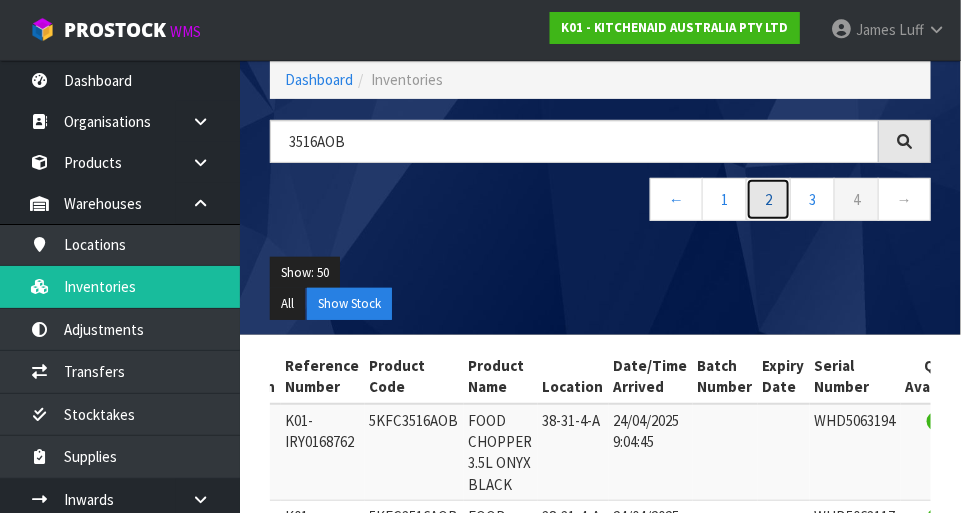 click on "2" at bounding box center [768, 199] 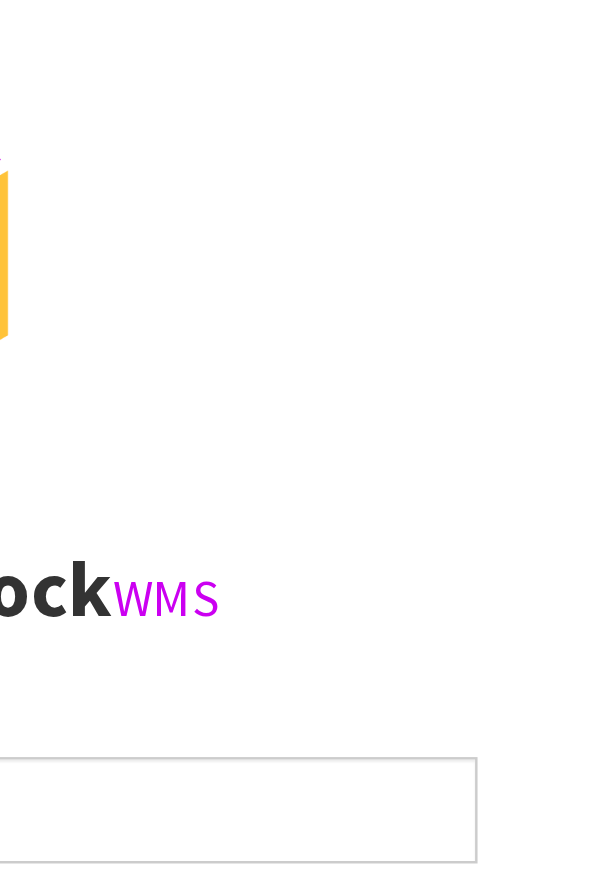 scroll, scrollTop: 0, scrollLeft: 0, axis: both 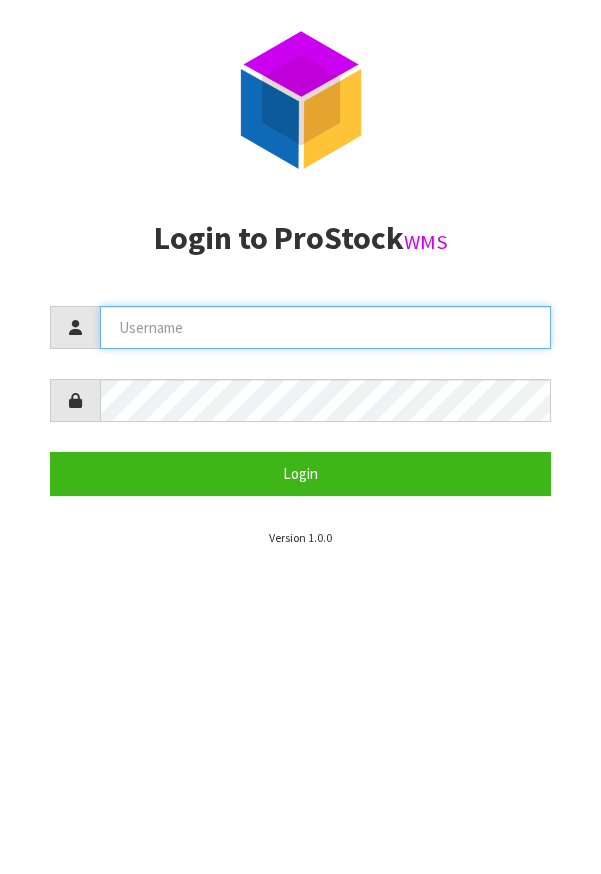 click at bounding box center [325, 327] 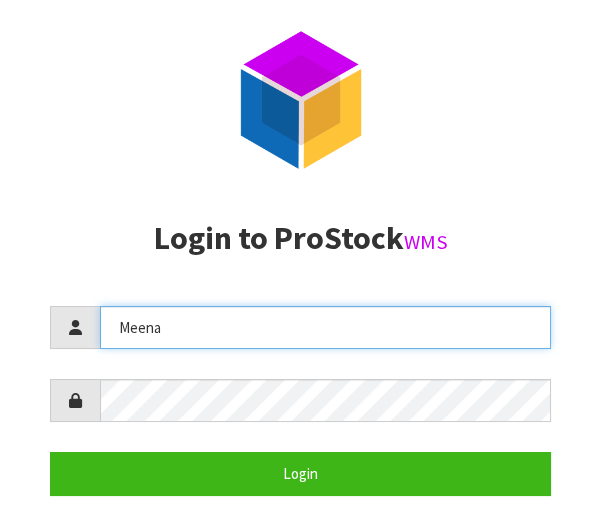 type on "Meena" 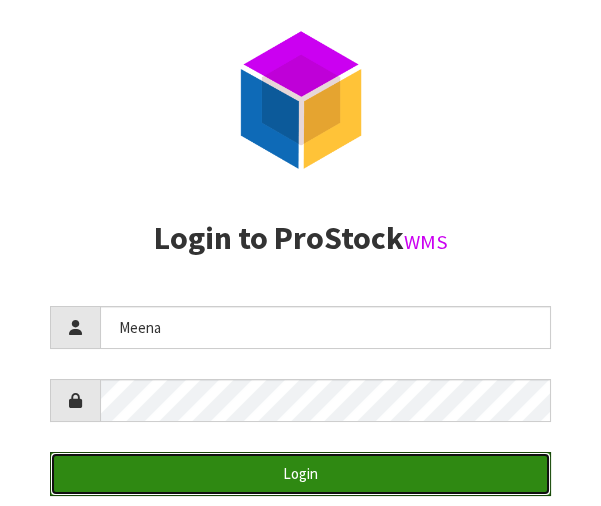 click on "Login" at bounding box center (300, 473) 